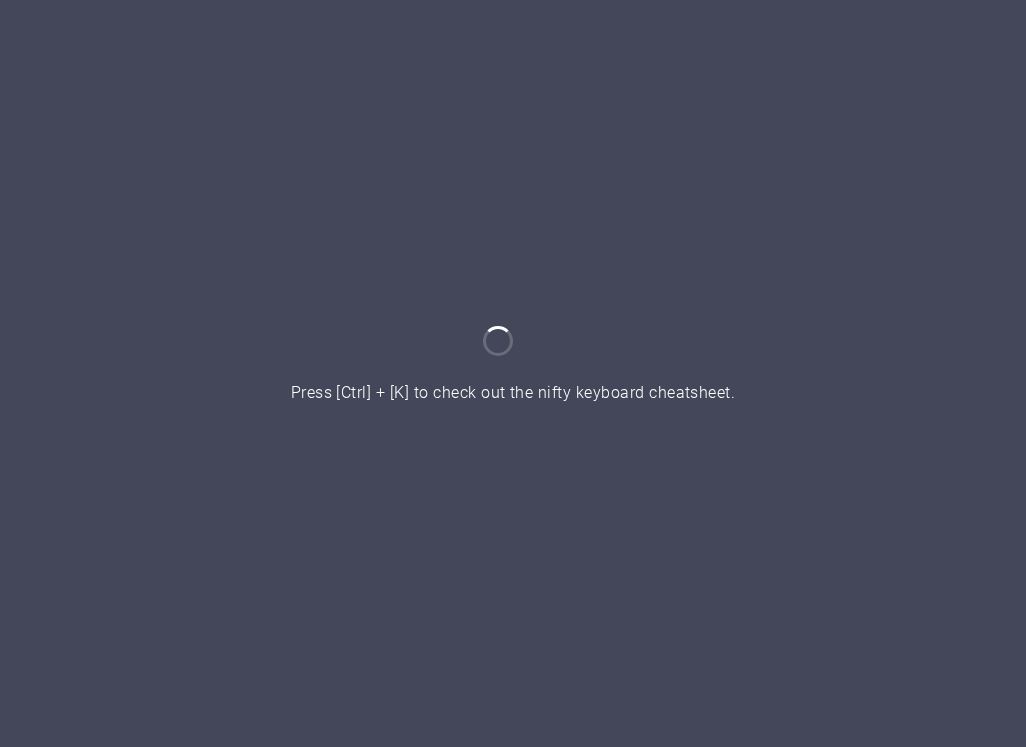 scroll, scrollTop: 0, scrollLeft: 0, axis: both 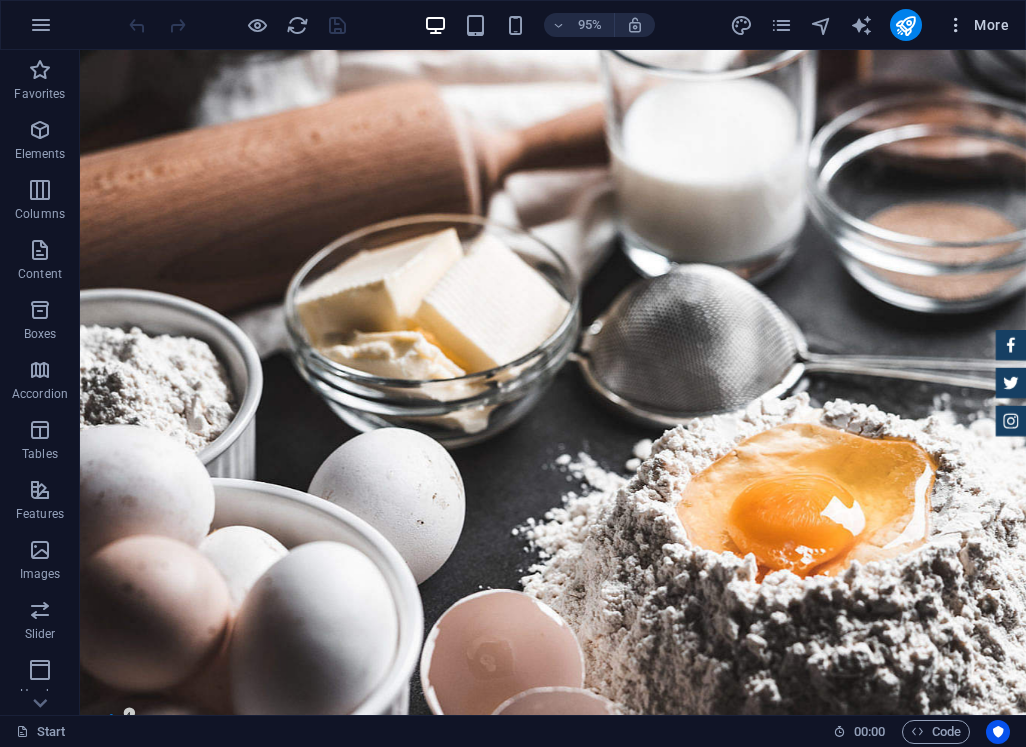 click on "More" at bounding box center [977, 25] 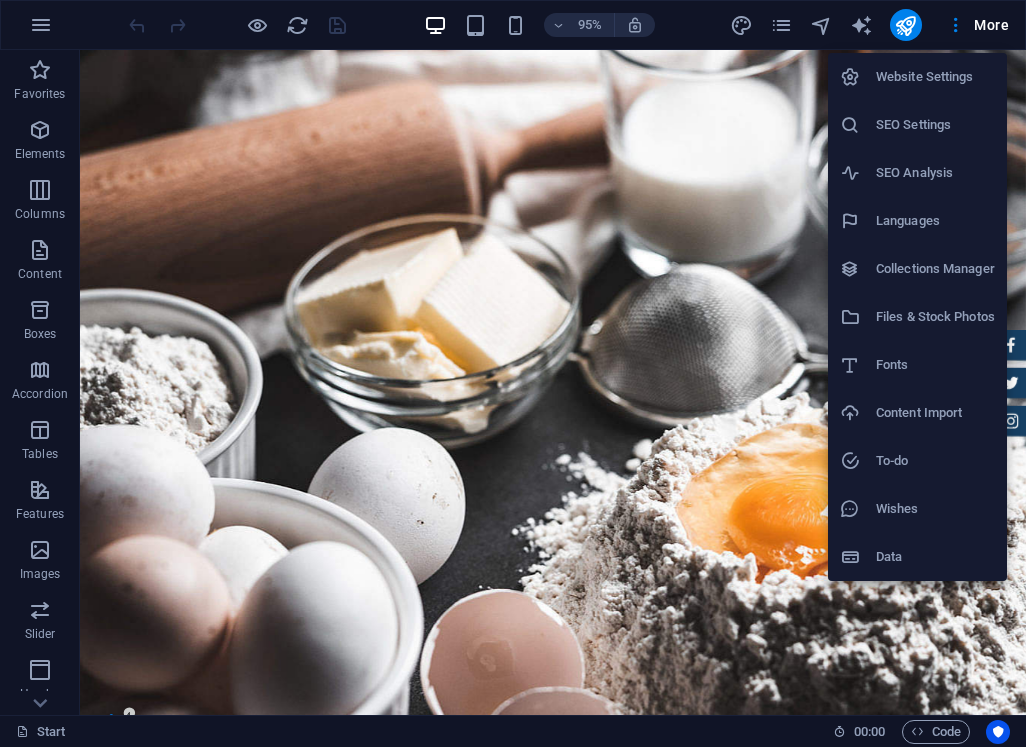 click at bounding box center [513, 373] 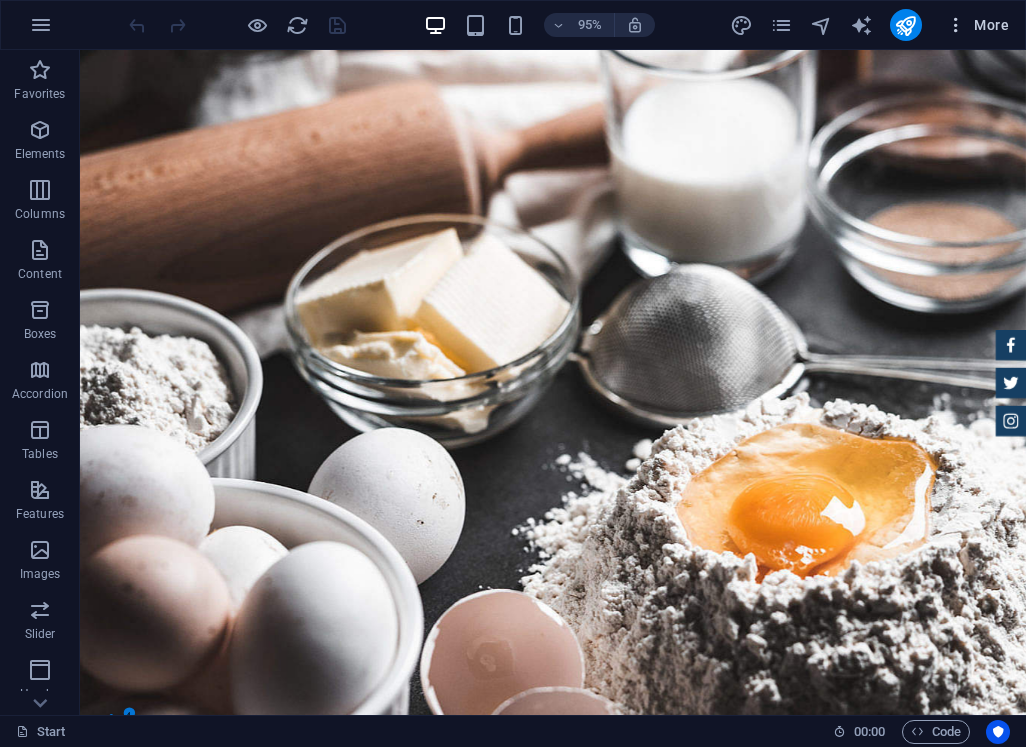 click at bounding box center (956, 25) 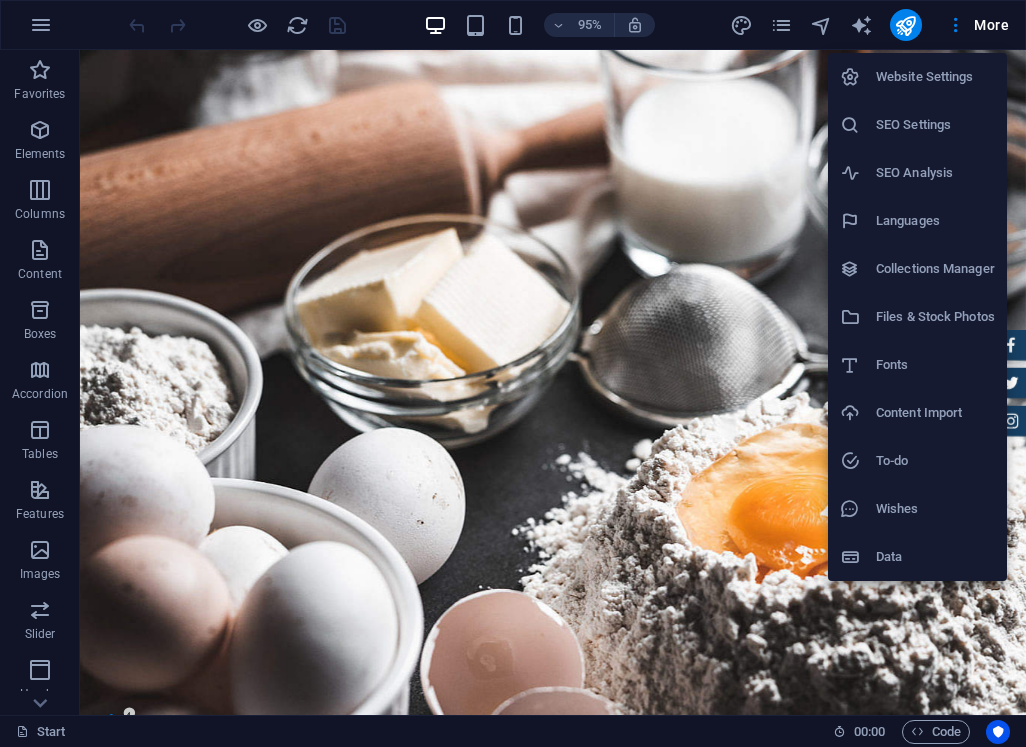 click at bounding box center (513, 373) 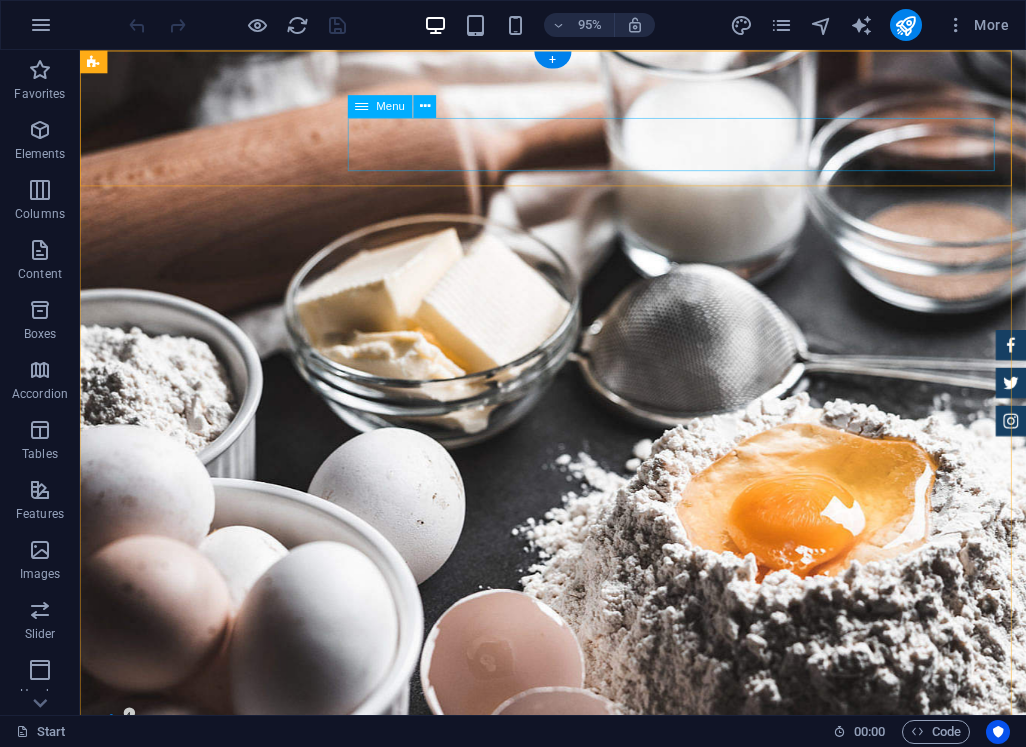click on "Home About us Services Catalog Feedback Contact" at bounding box center (578, 1016) 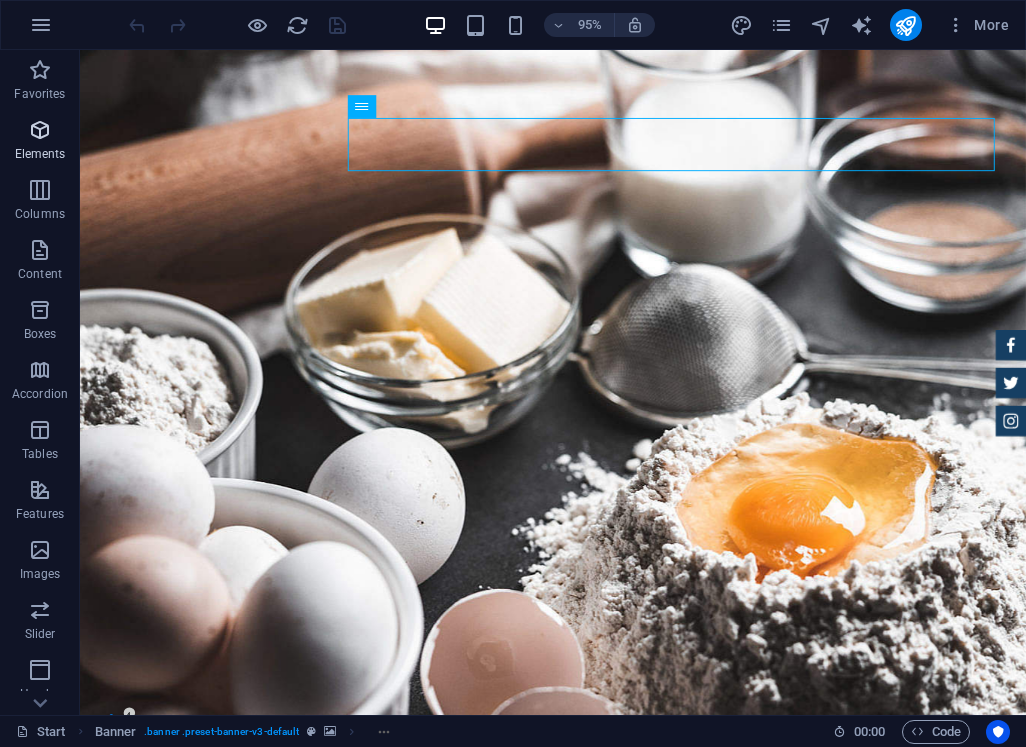 click on "Elements" at bounding box center [40, 154] 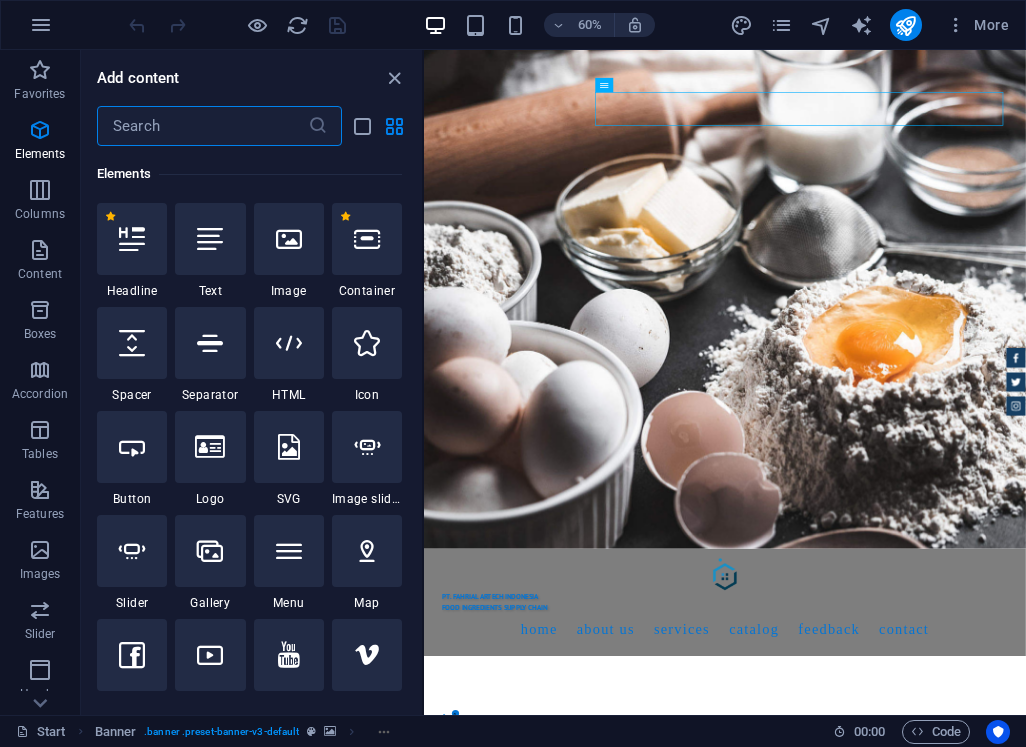 scroll, scrollTop: 213, scrollLeft: 0, axis: vertical 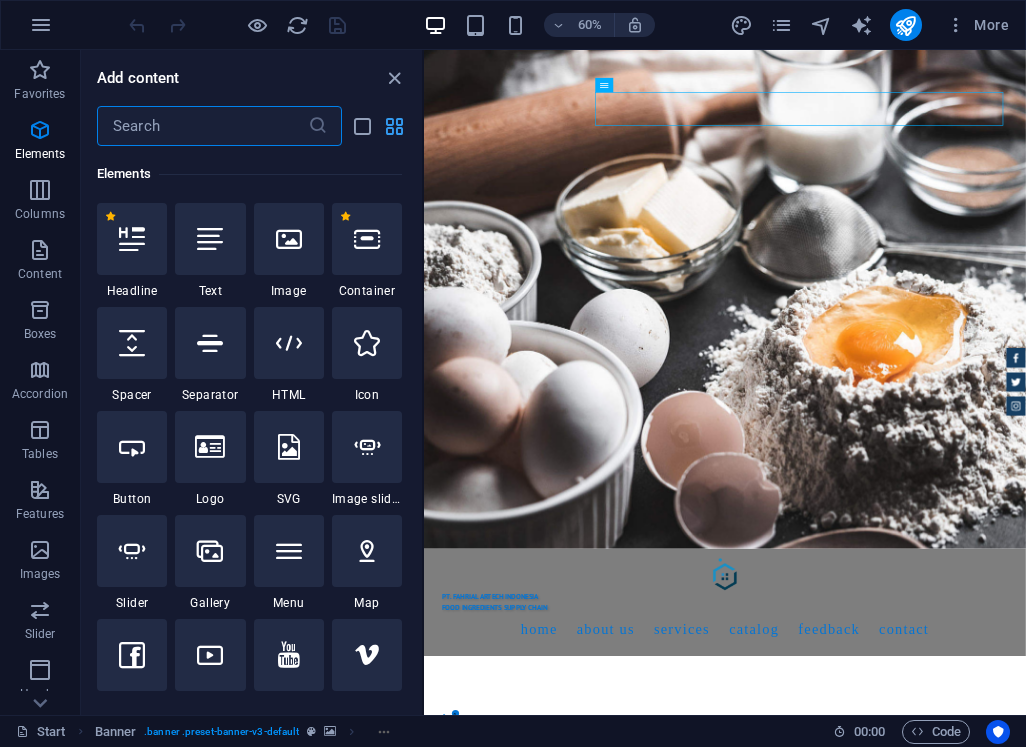 click at bounding box center (394, 126) 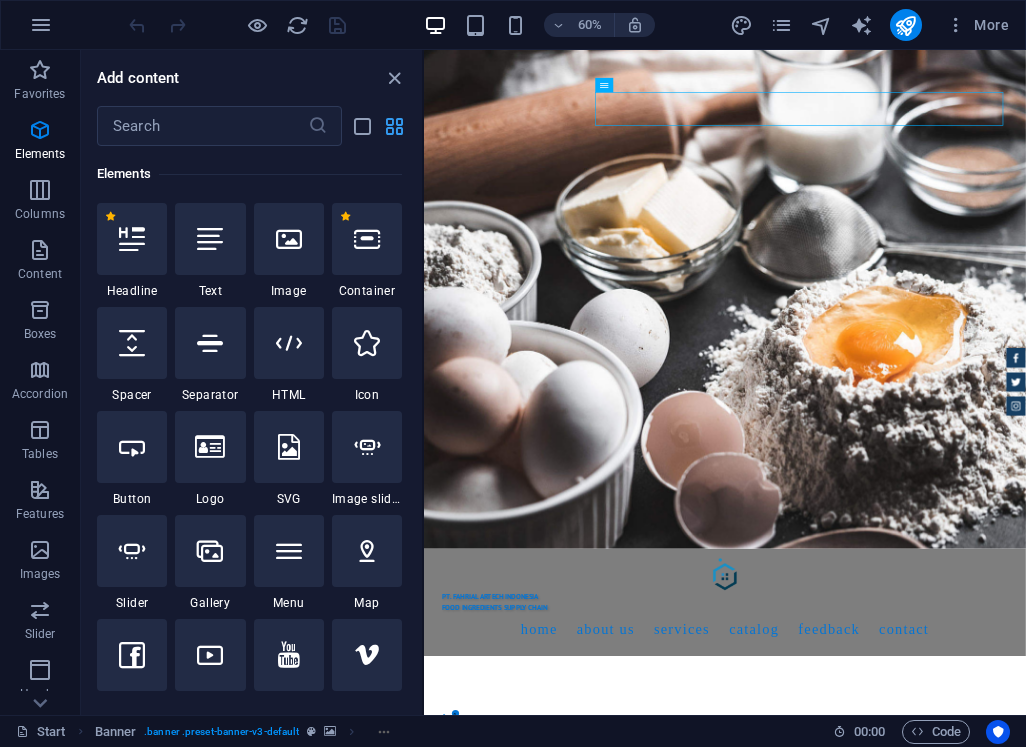 click at bounding box center (394, 126) 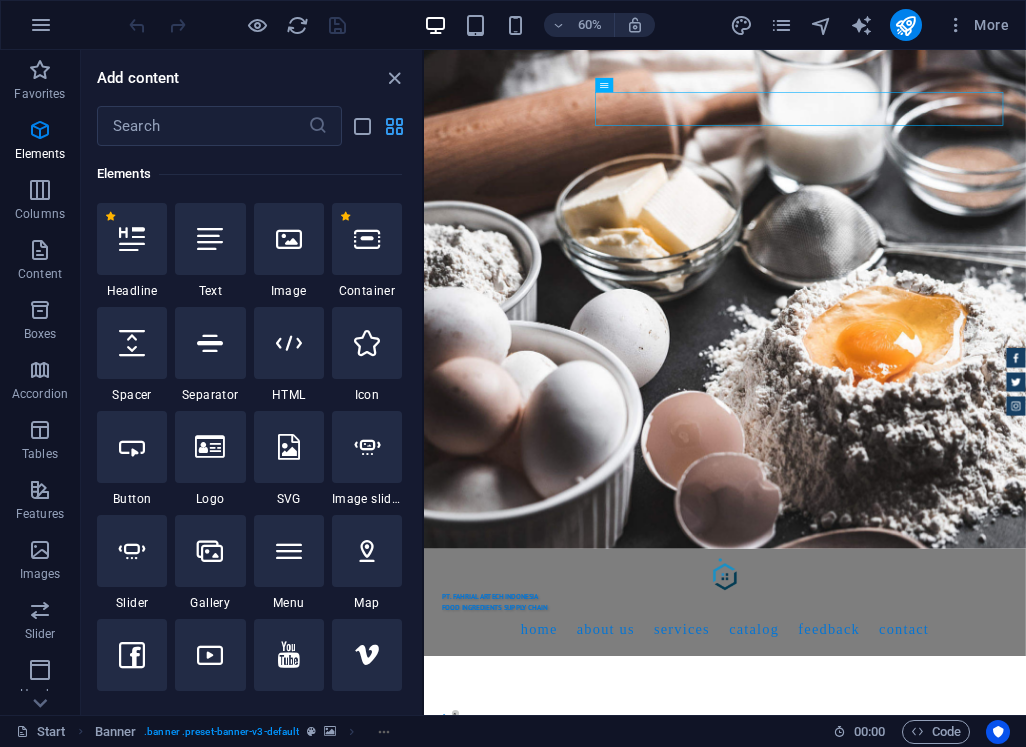 click at bounding box center (394, 126) 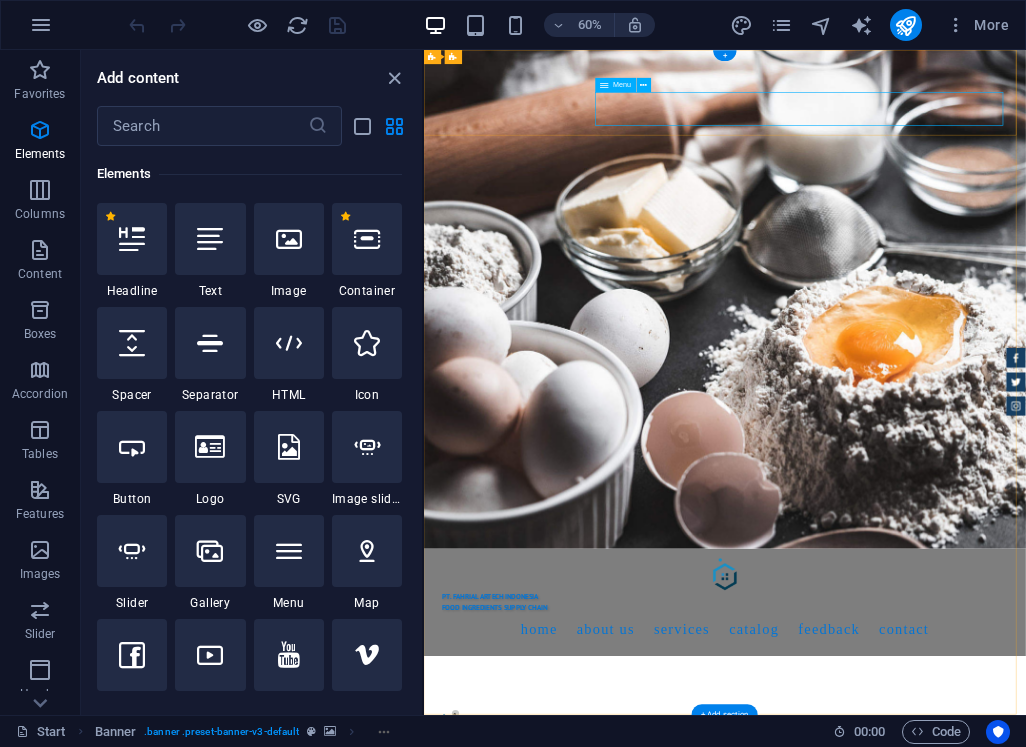 click on "Home About us Services Catalog Feedback Contact" at bounding box center (926, 1016) 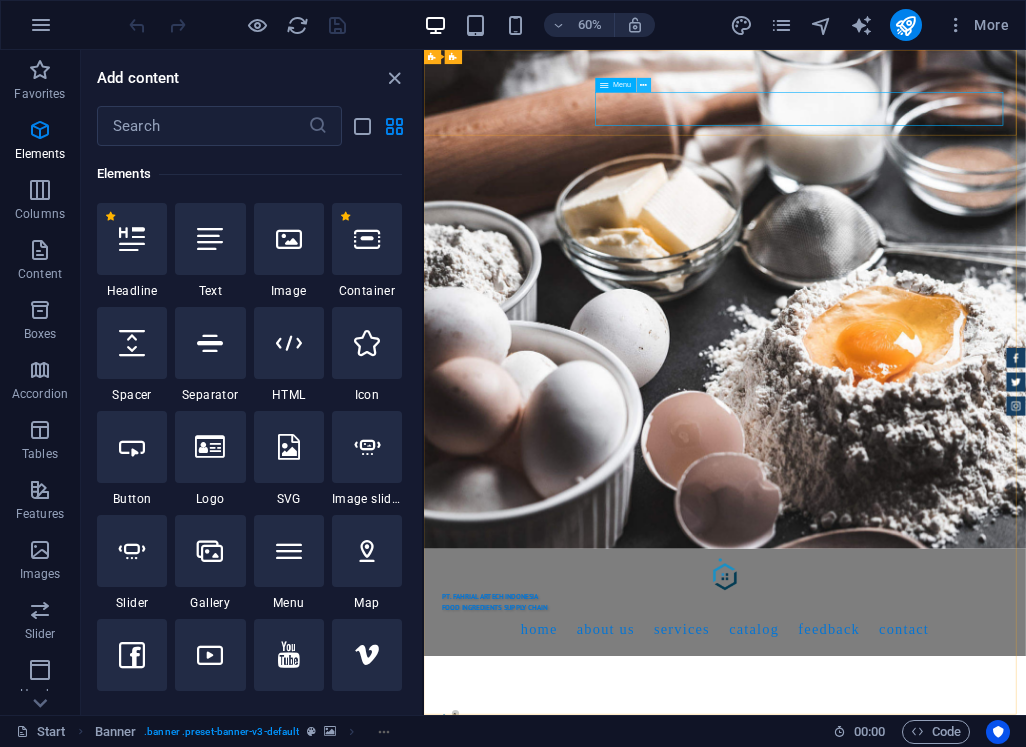 click at bounding box center (644, 85) 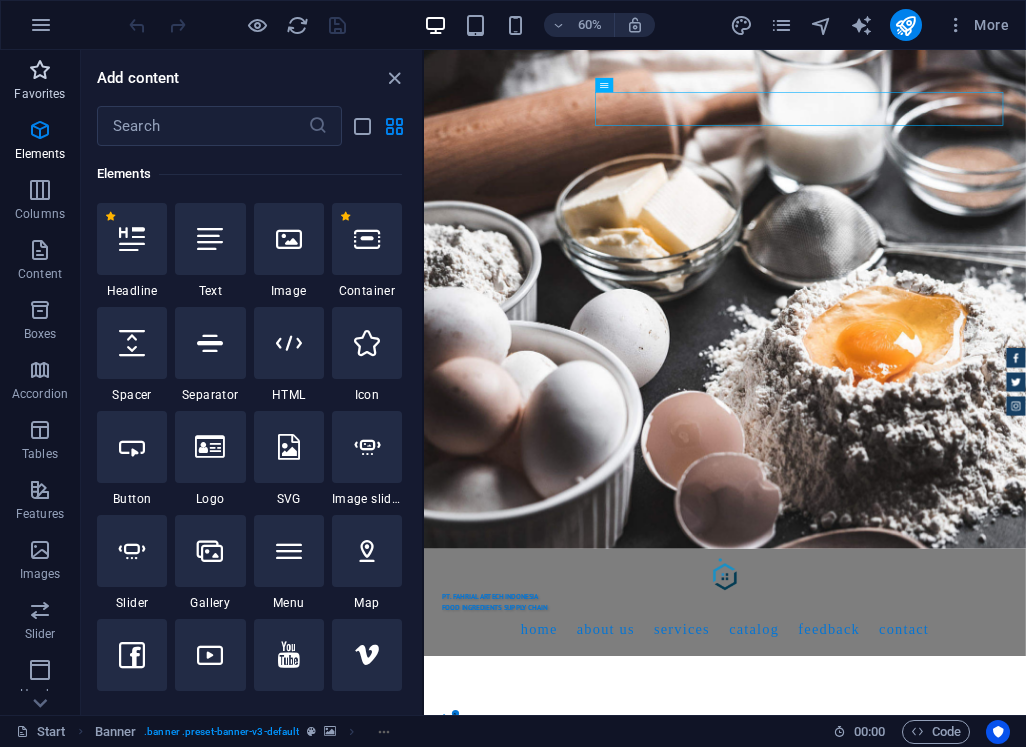 click at bounding box center [40, 70] 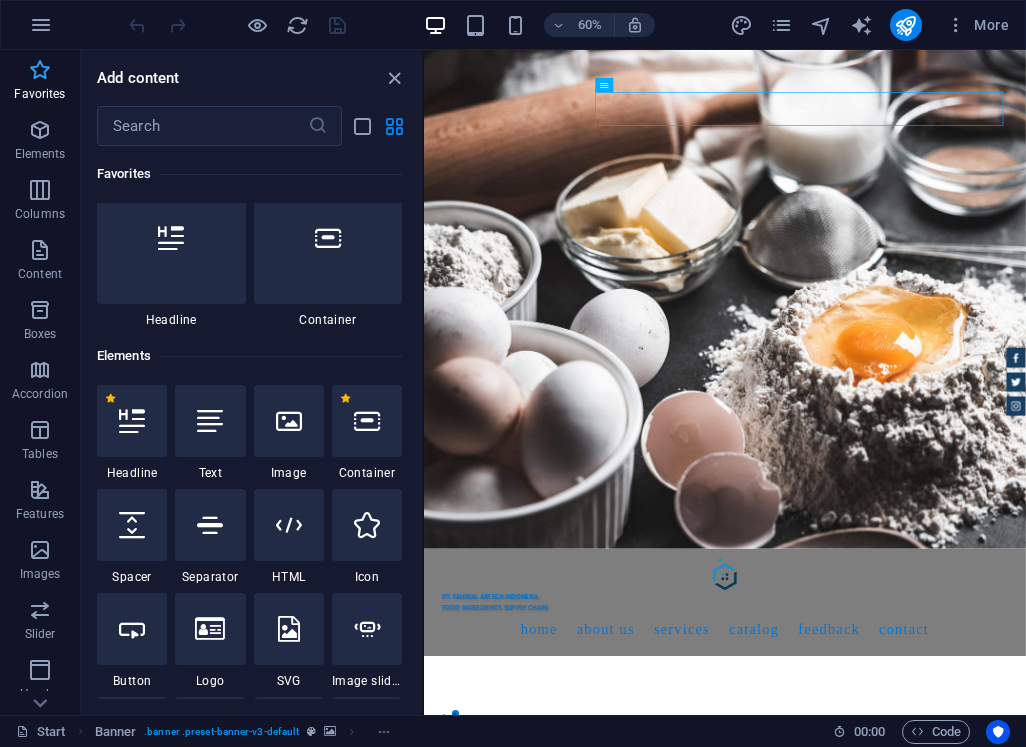 scroll, scrollTop: 0, scrollLeft: 0, axis: both 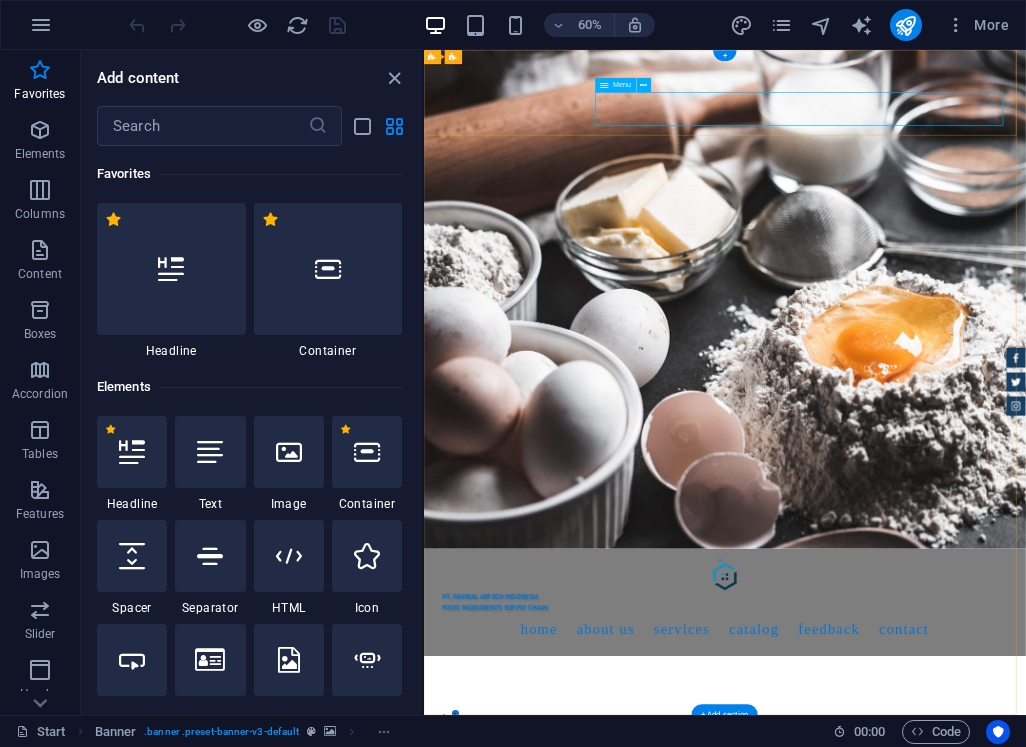 click on "Home About us Services Catalog Feedback Contact" at bounding box center (926, 1016) 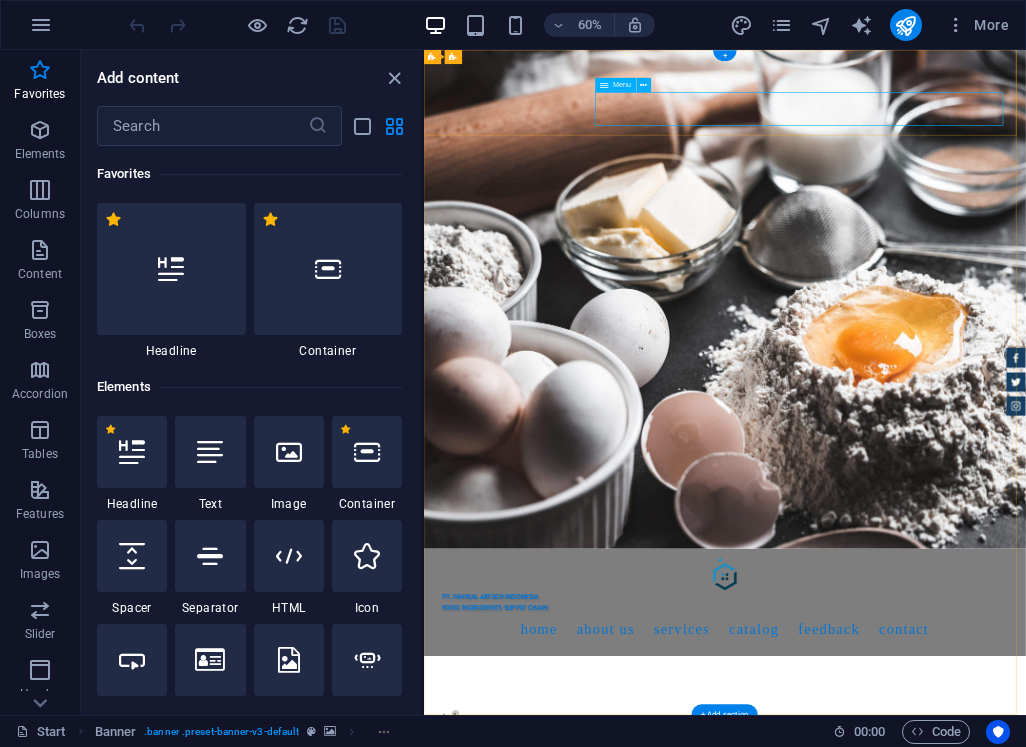 click on "Home About us Services Catalog Feedback Contact" at bounding box center [926, 1016] 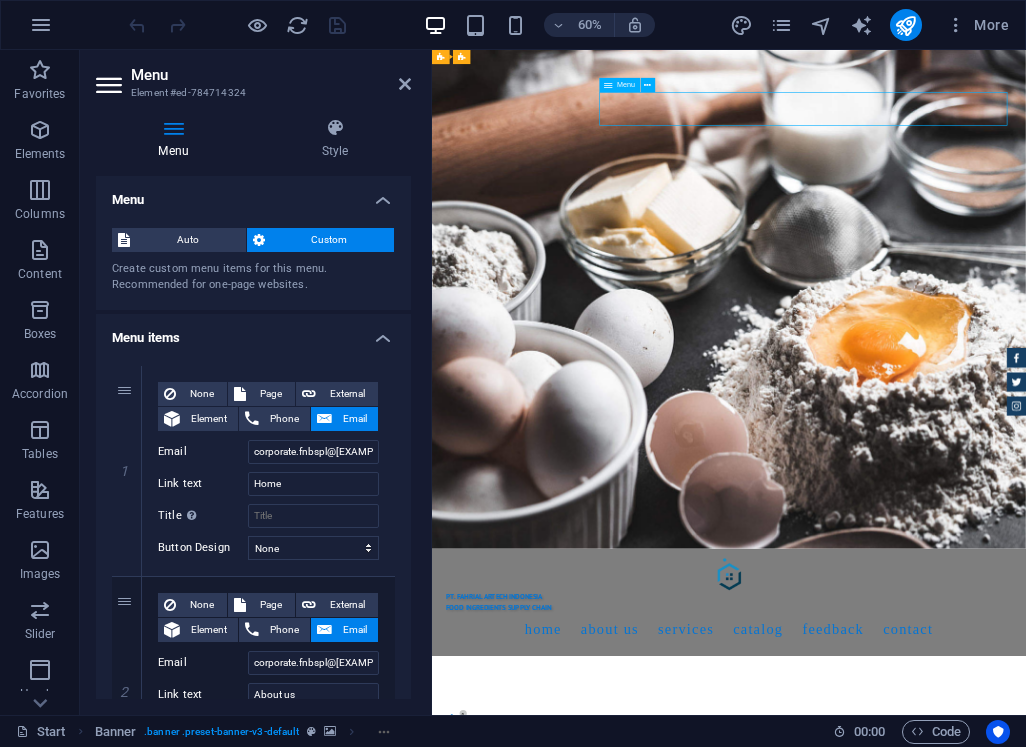 click on "Home About us Services Catalog Feedback Contact" at bounding box center (927, 1016) 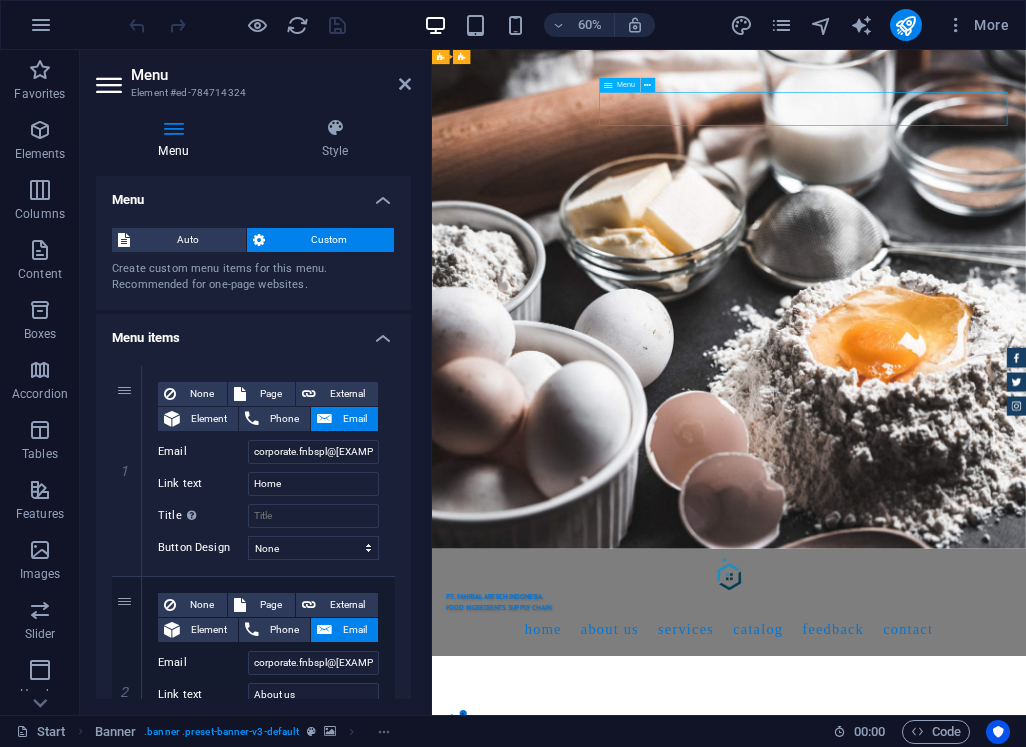 click on "Home About us Services Catalog Feedback Contact" at bounding box center (927, 1016) 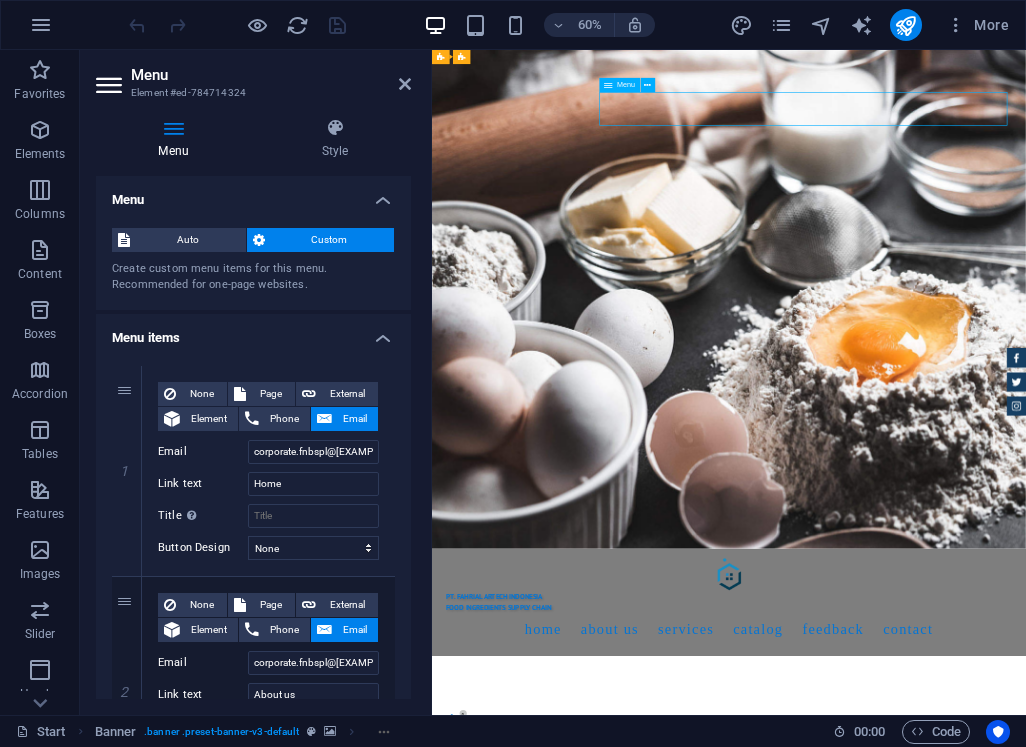 click on "Home About us Services Catalog Feedback Contact" at bounding box center [927, 1016] 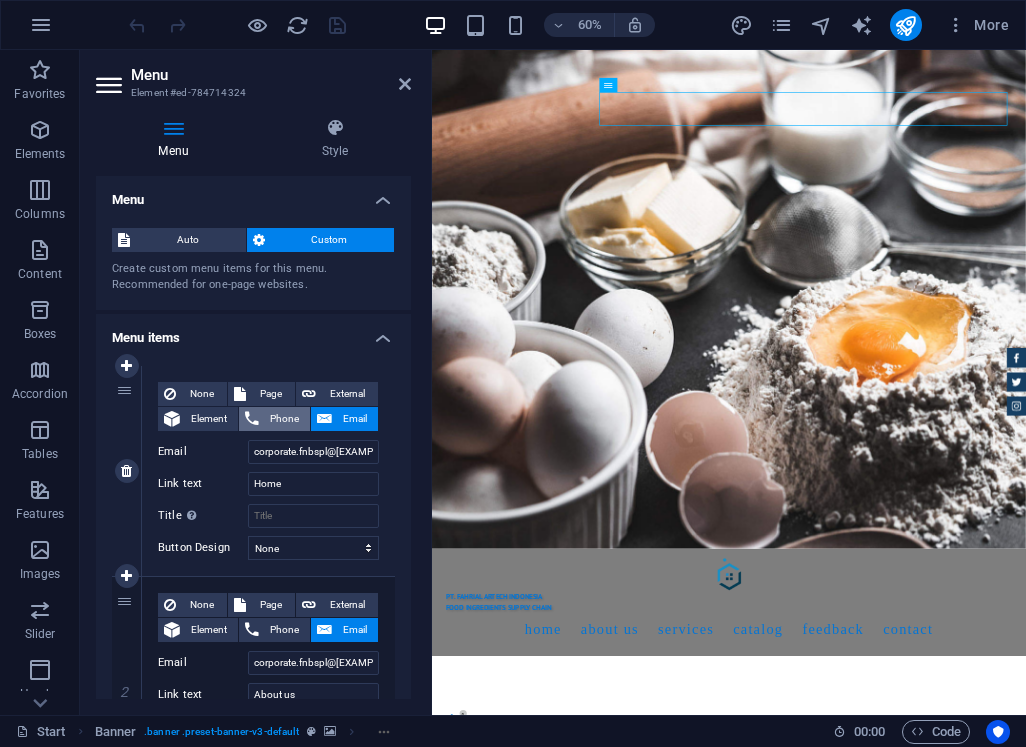 click on "Phone" at bounding box center (284, 419) 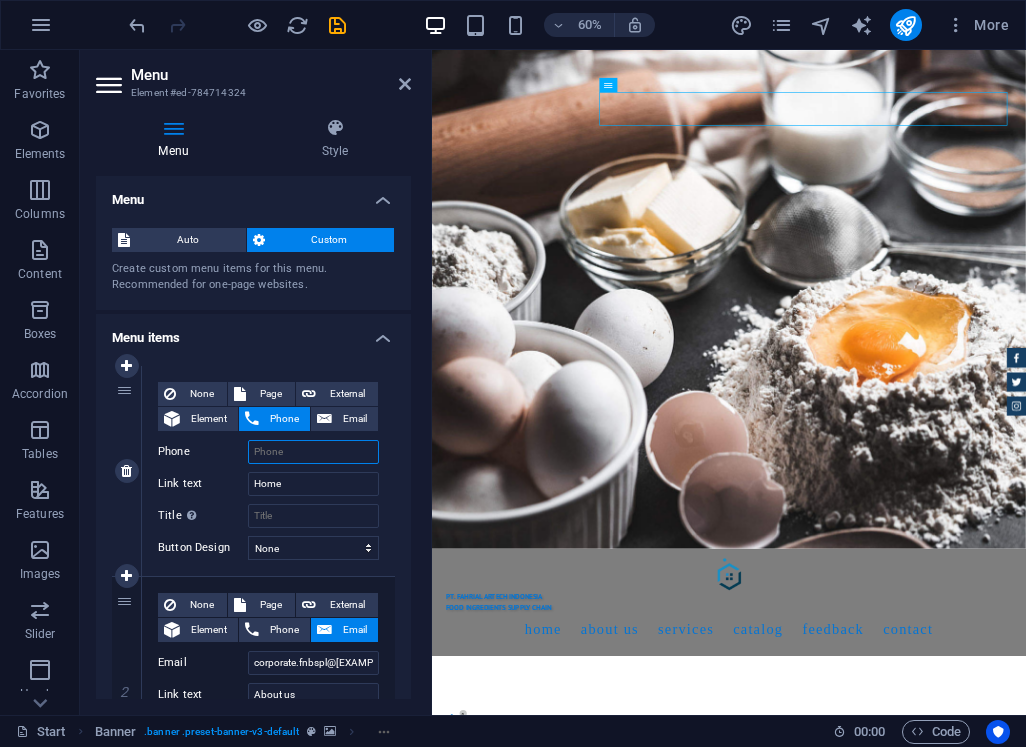 select 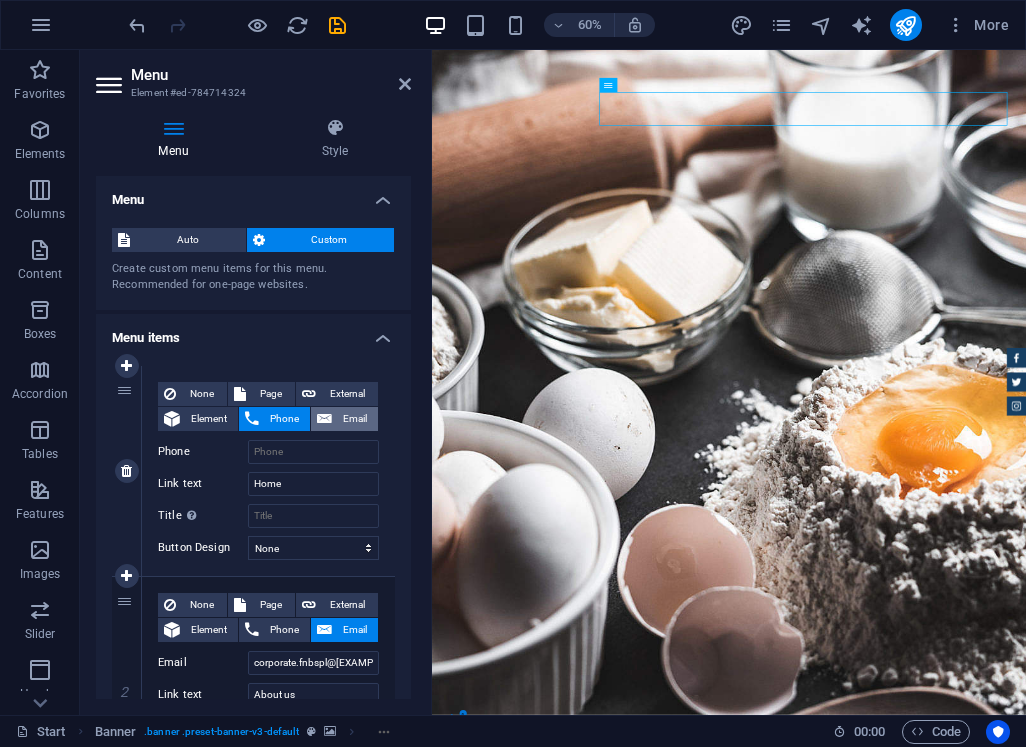 click on "Email" at bounding box center [355, 419] 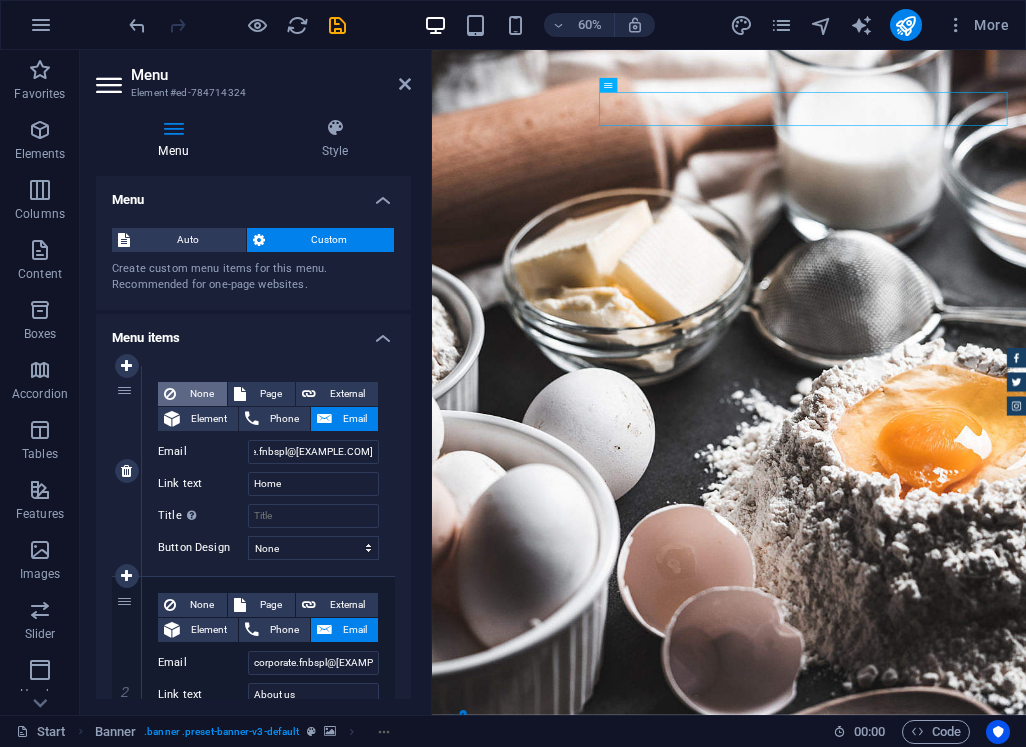 click on "None" at bounding box center [201, 394] 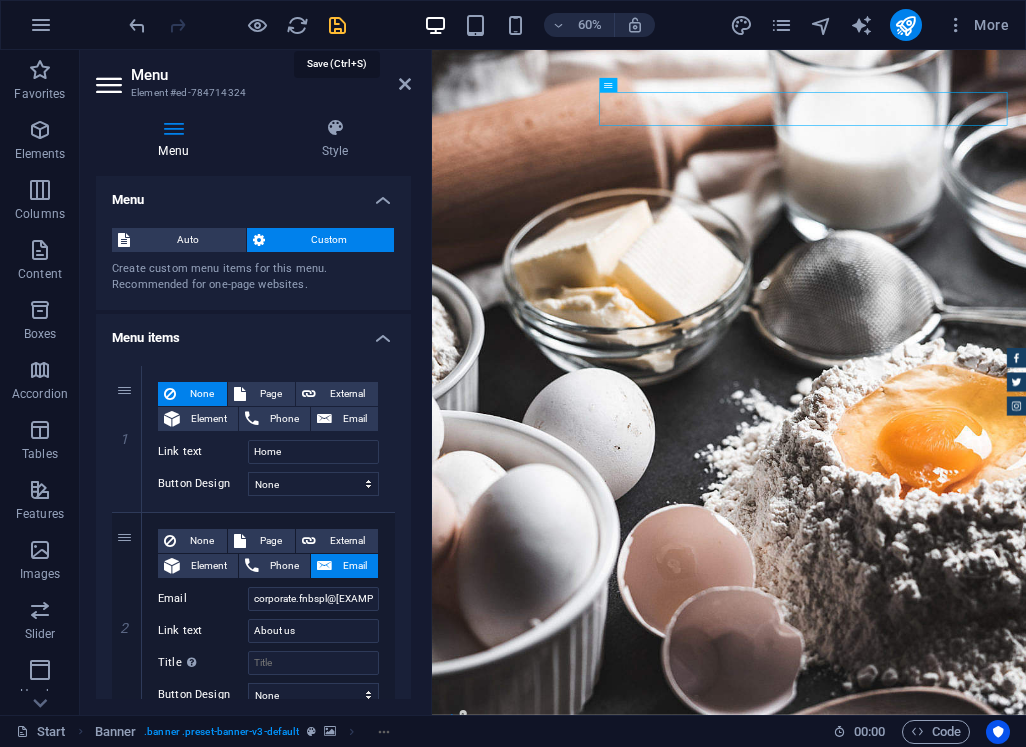 click at bounding box center [337, 25] 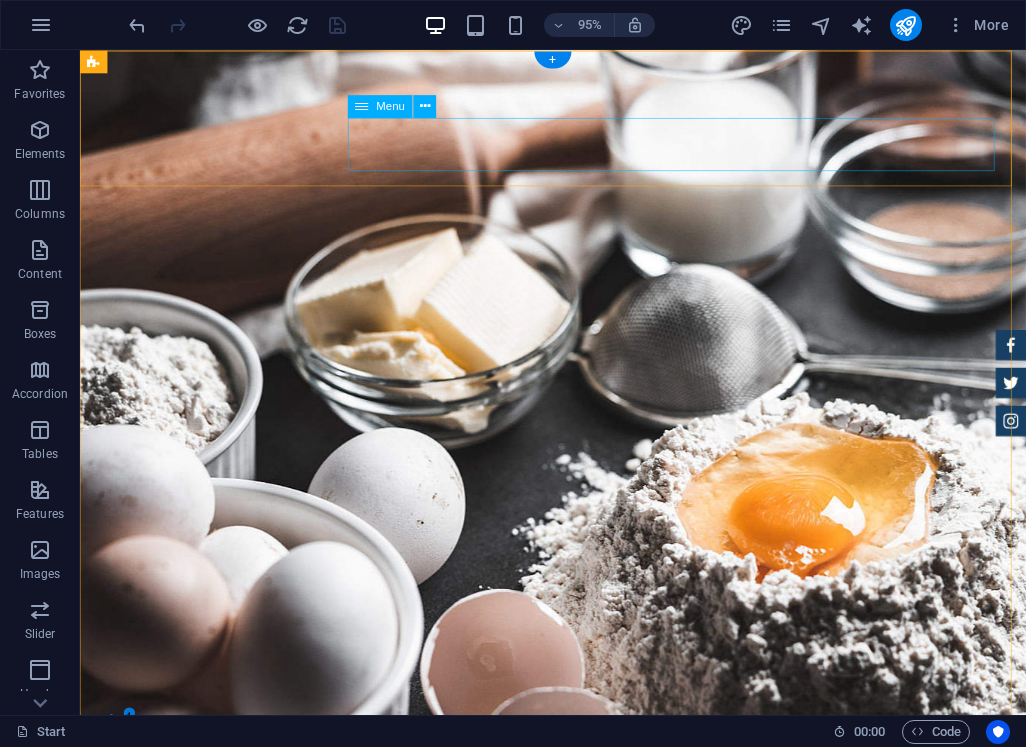 click on "Home About us Services Catalog Feedback Contact" at bounding box center [578, 1016] 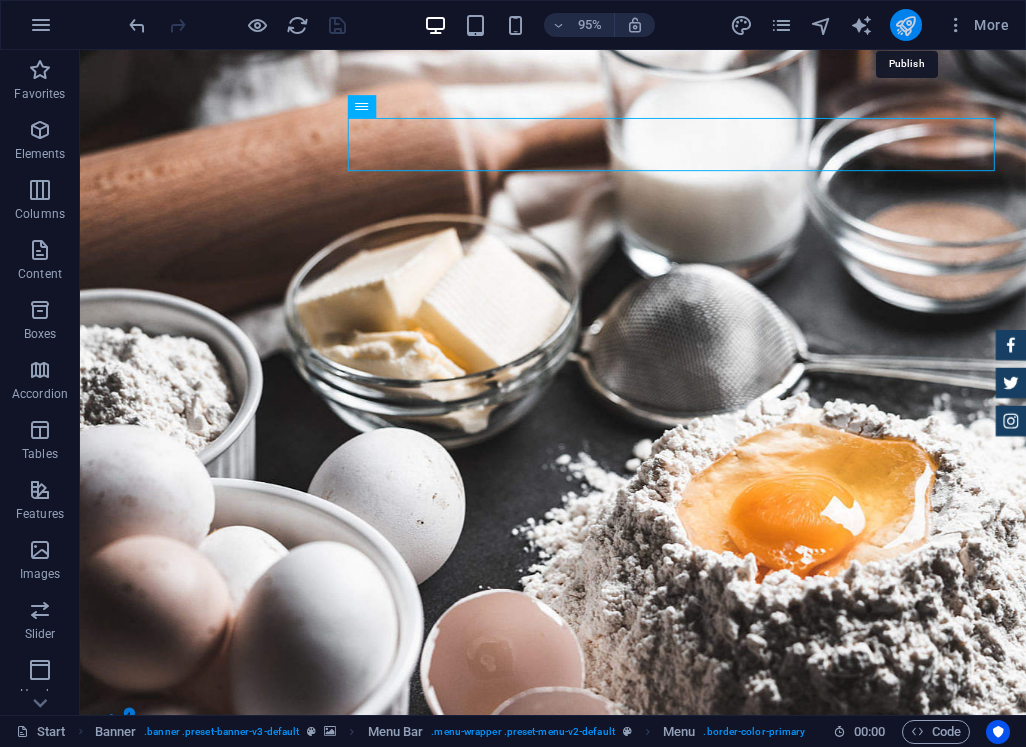 click at bounding box center [905, 25] 